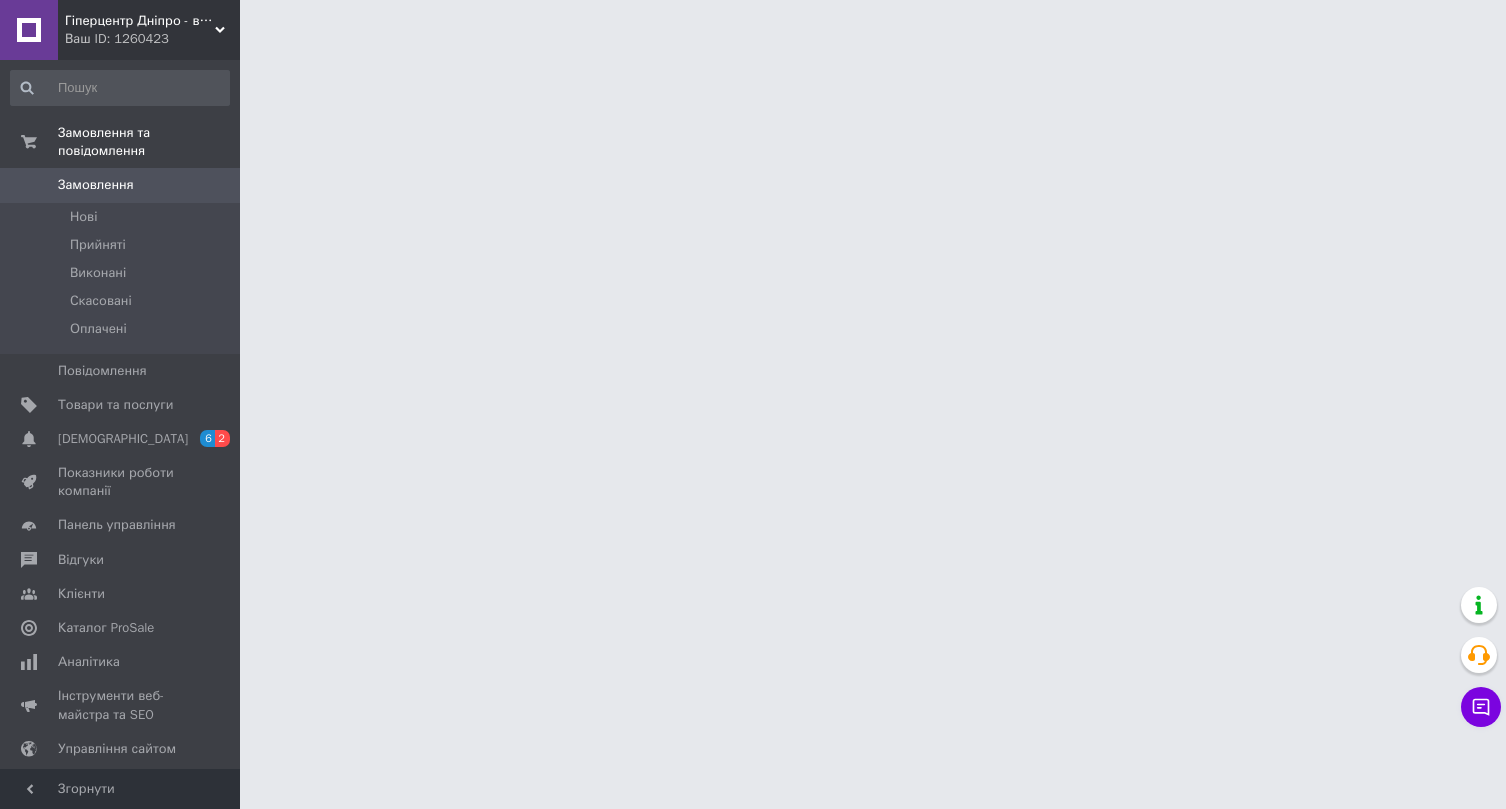 scroll, scrollTop: 0, scrollLeft: 0, axis: both 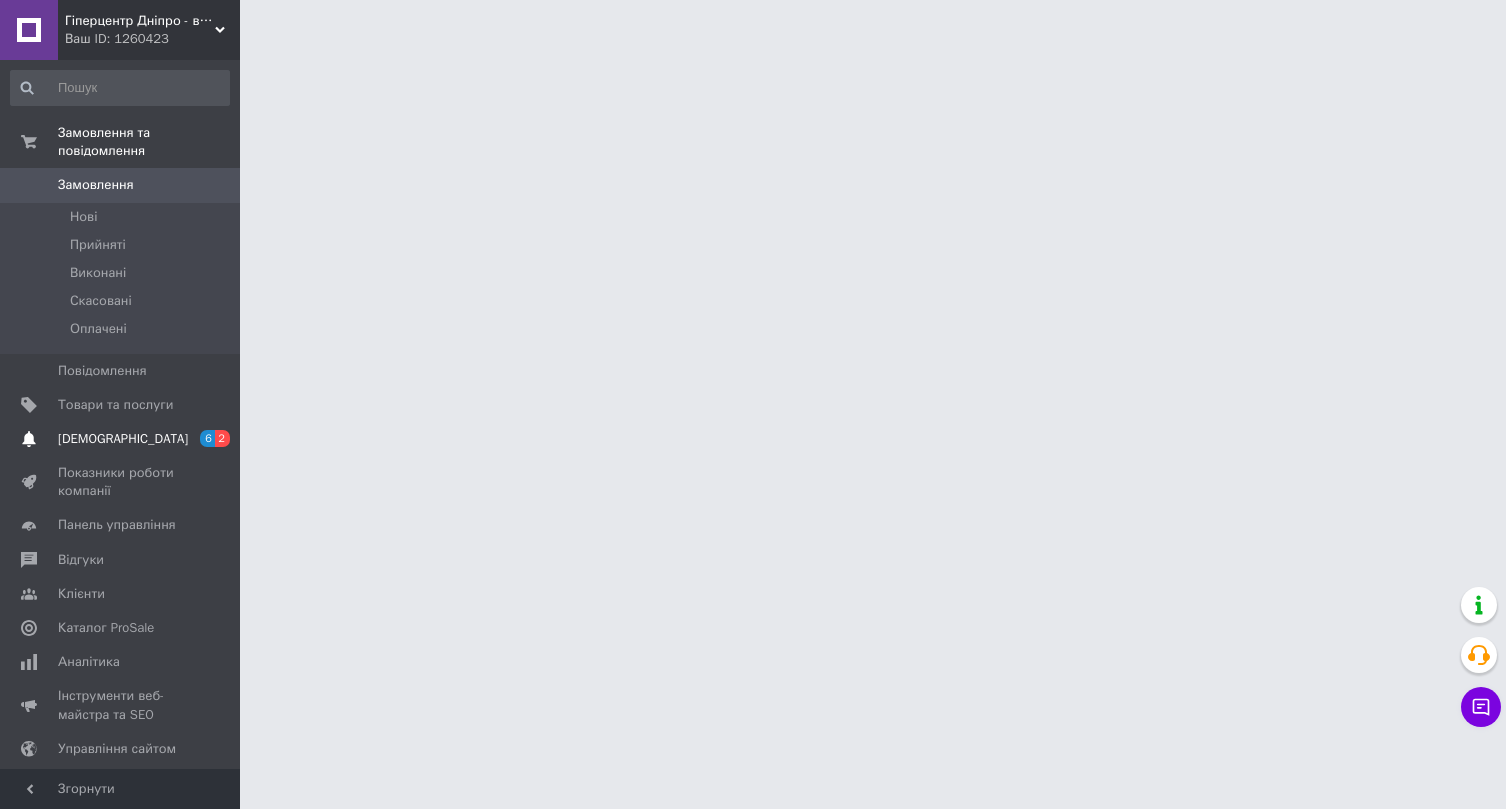 click on "[DEMOGRAPHIC_DATA]" at bounding box center [121, 439] 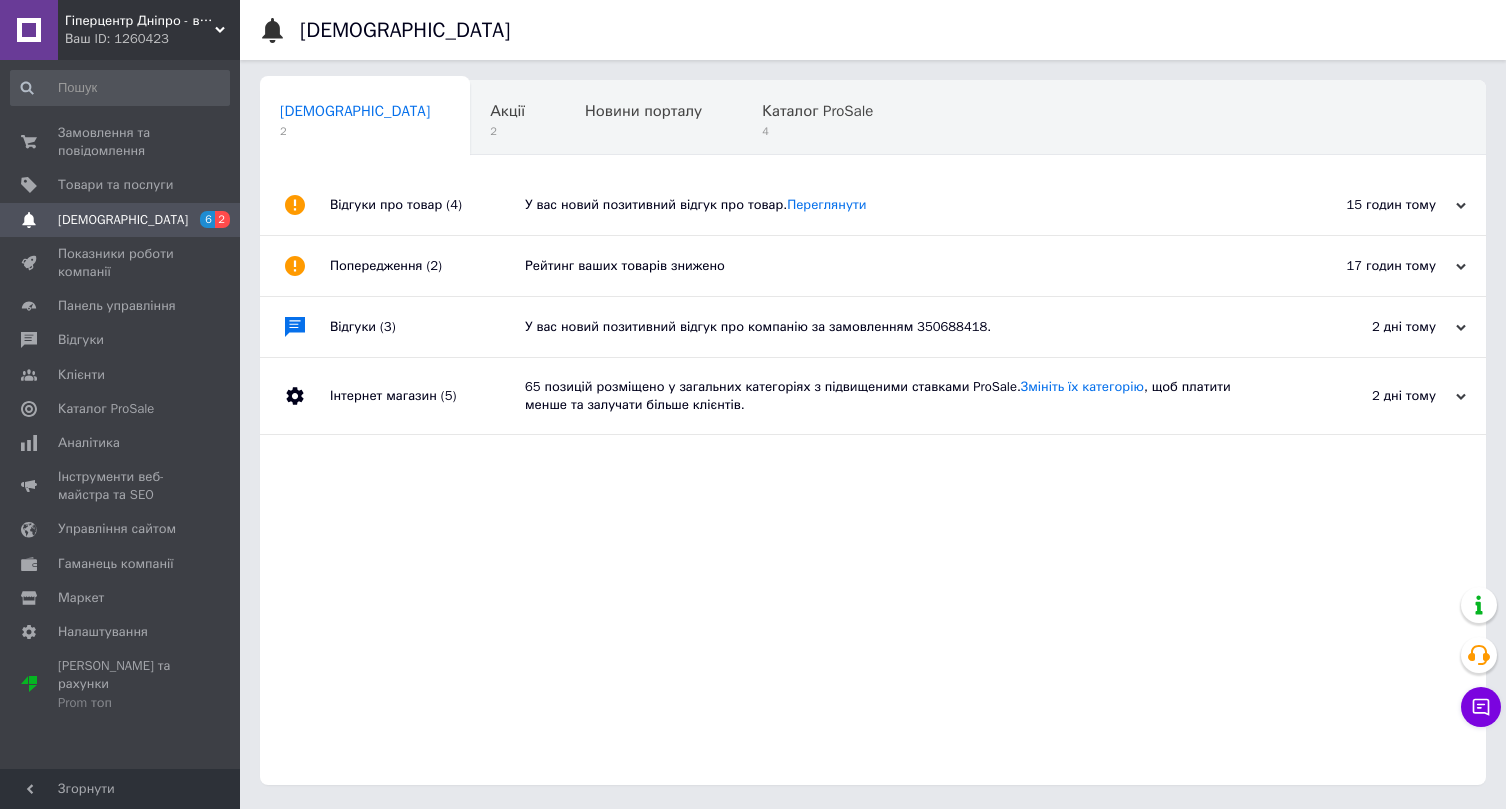click on "У вас новий позитивний відгук про товар.  [GEOGRAPHIC_DATA]" at bounding box center (895, 205) 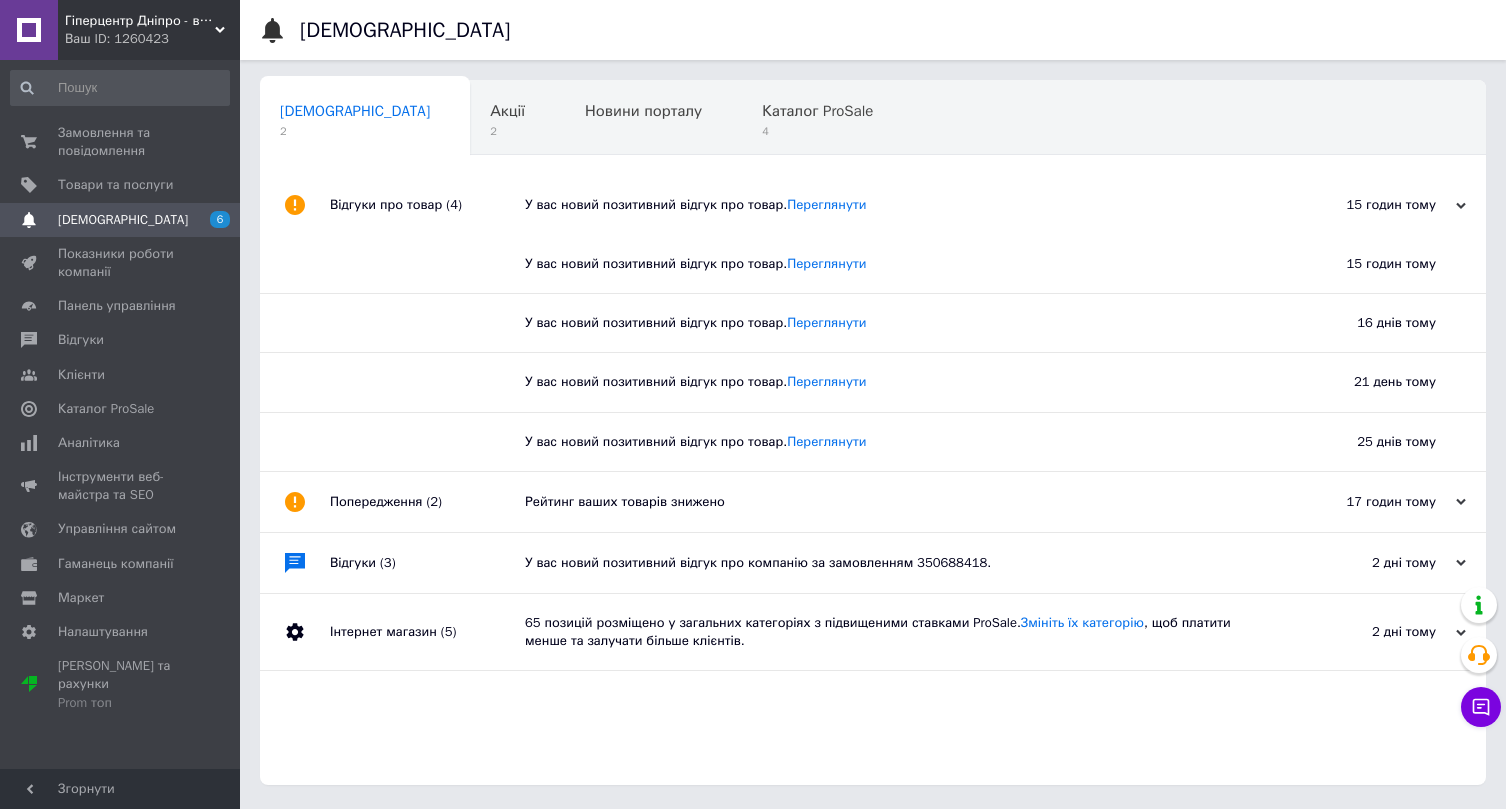 click on "У вас новий позитивний відгук про товар.  [GEOGRAPHIC_DATA]" at bounding box center (895, 205) 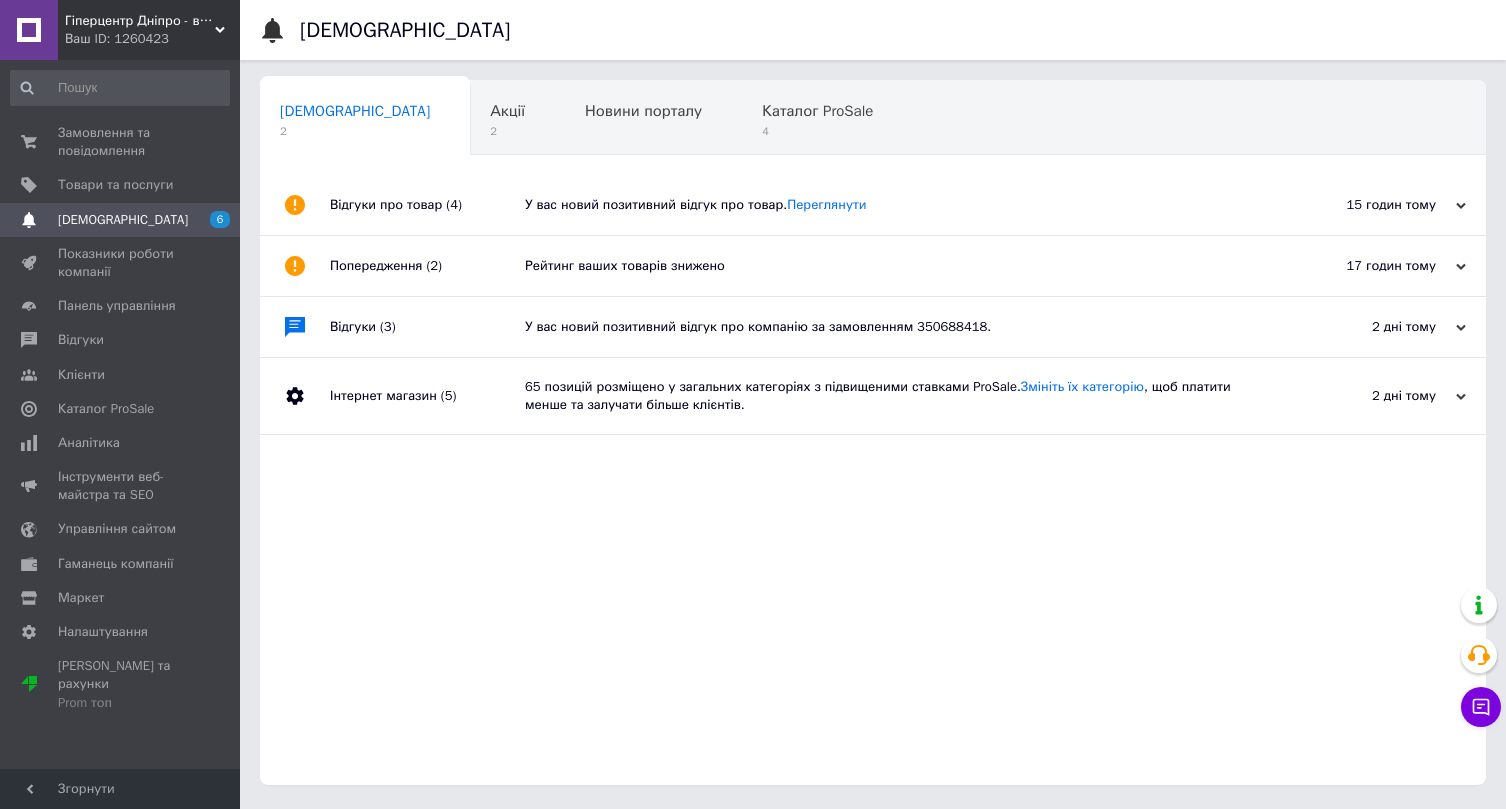click on "Рейтинг ваших товарів знижено" at bounding box center [895, 266] 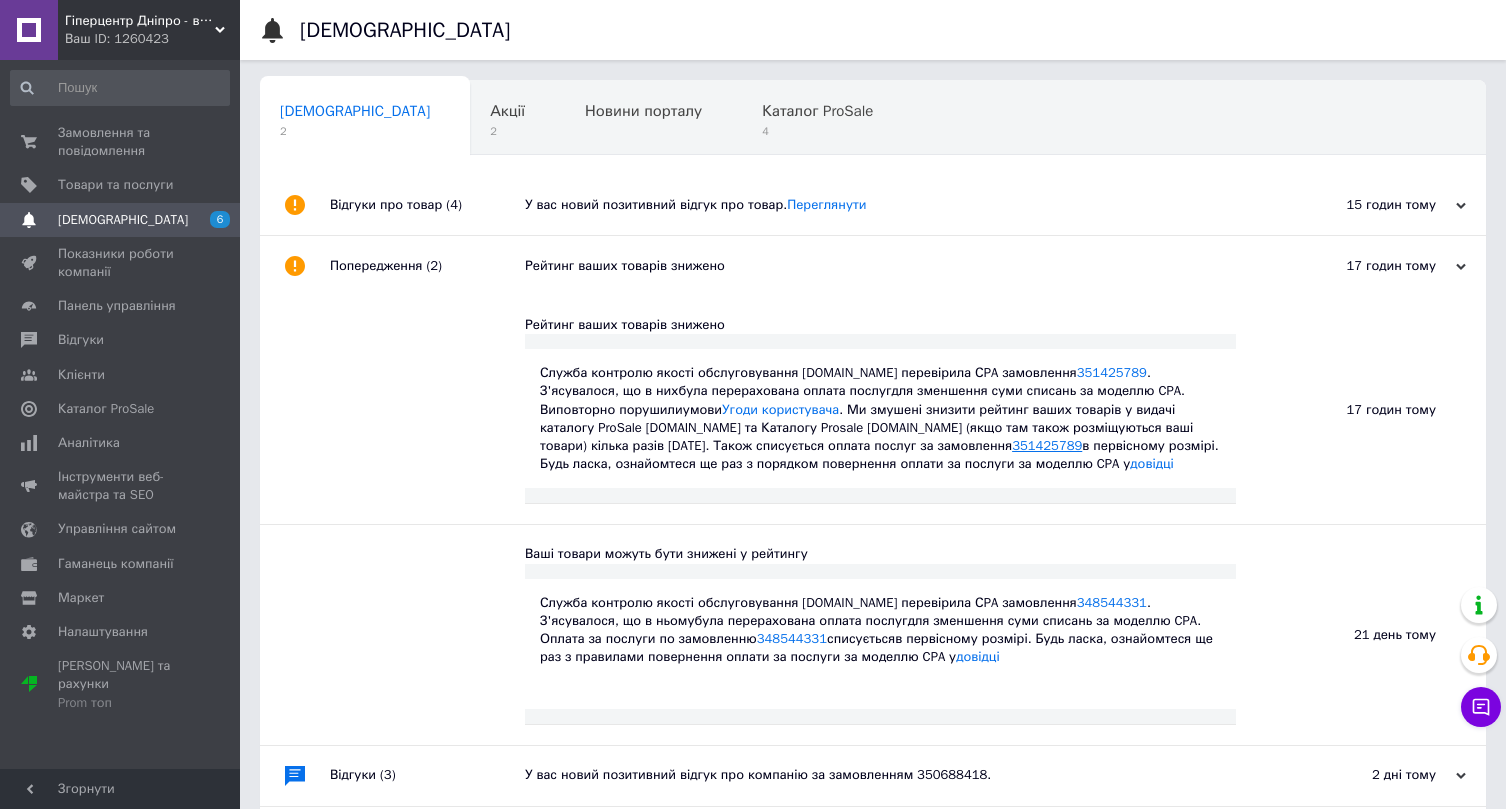 click on "351425789" at bounding box center (1047, 445) 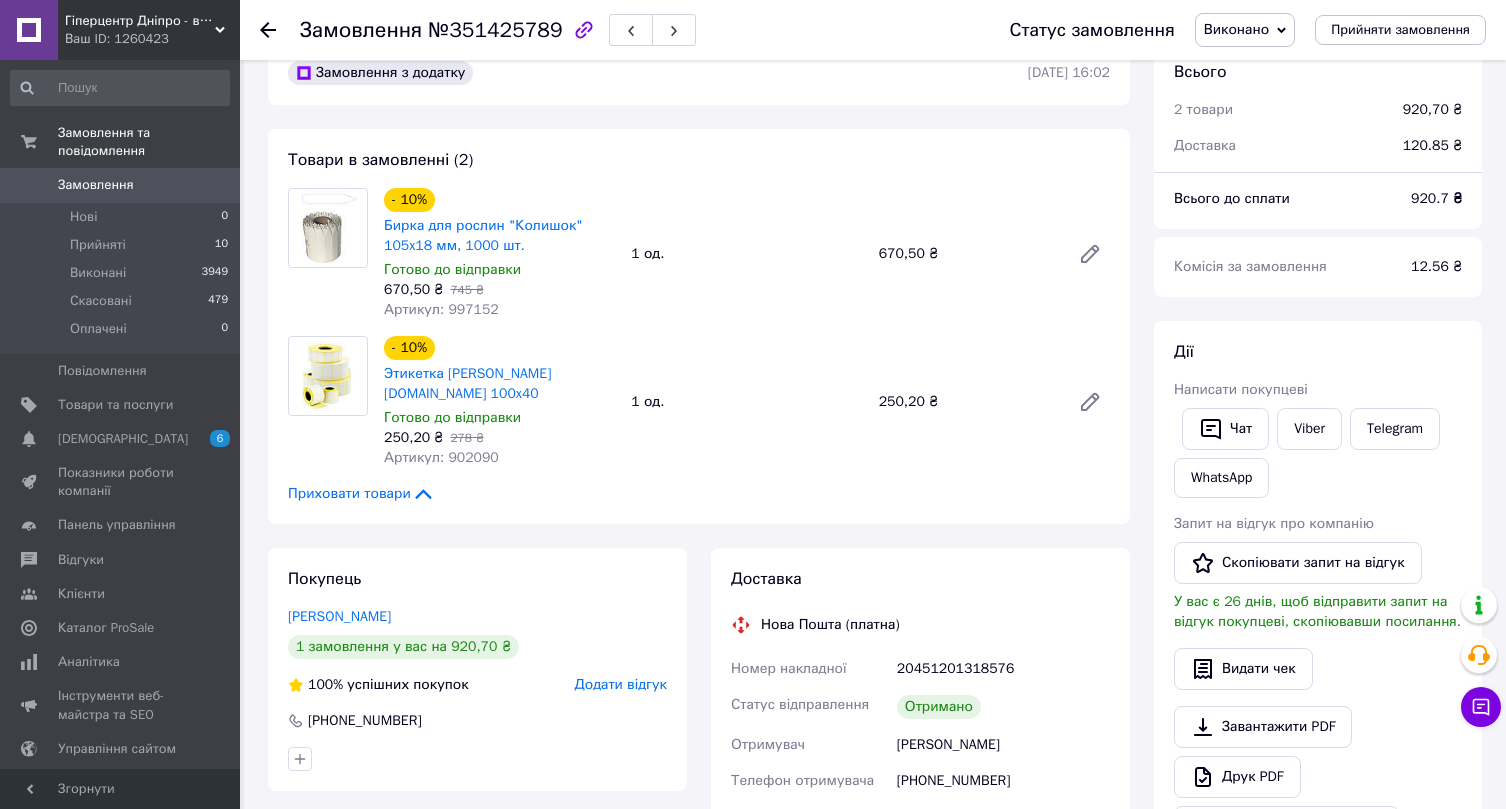 scroll, scrollTop: 0, scrollLeft: 0, axis: both 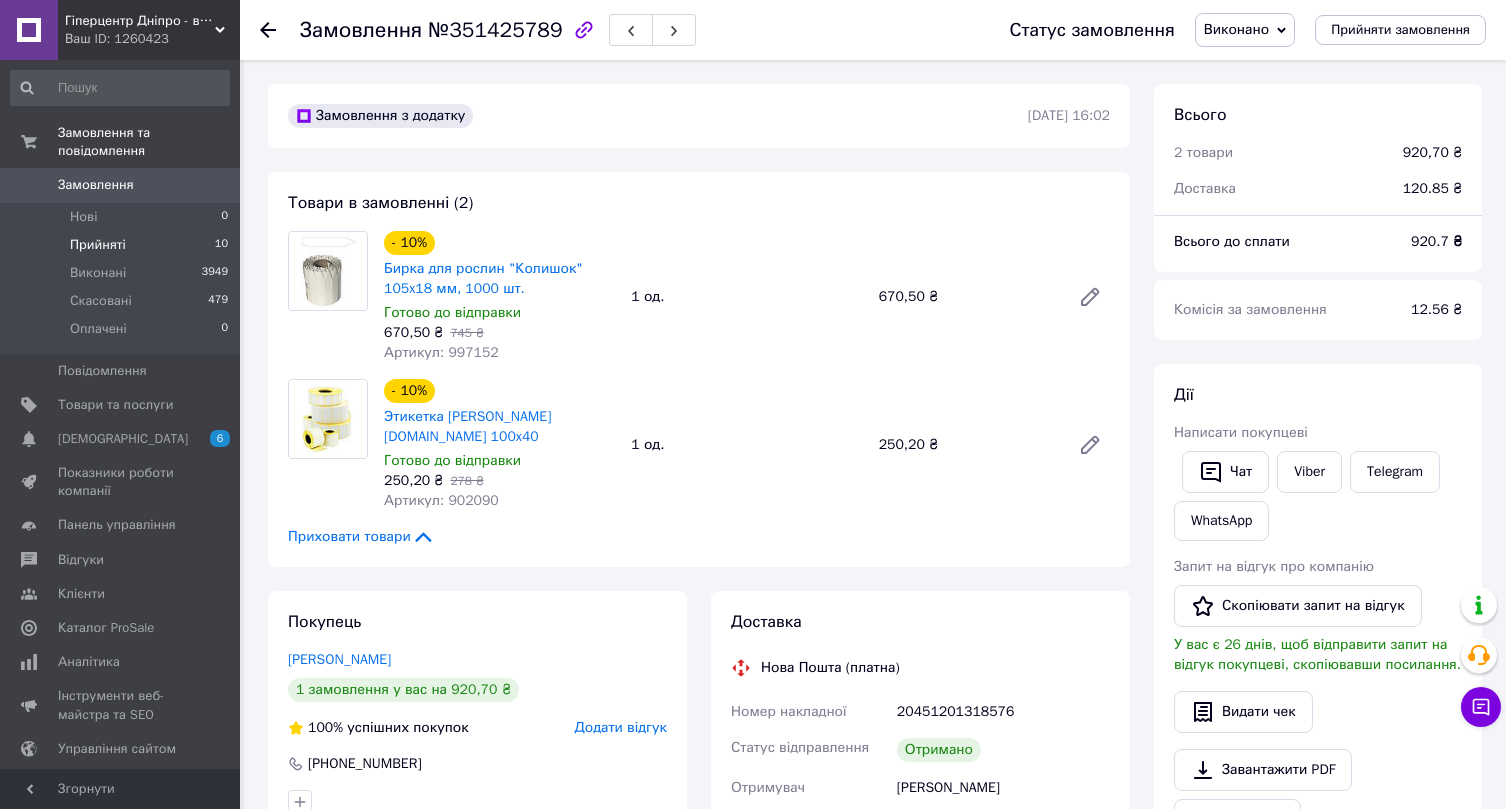 click on "Прийняті 10" at bounding box center (120, 245) 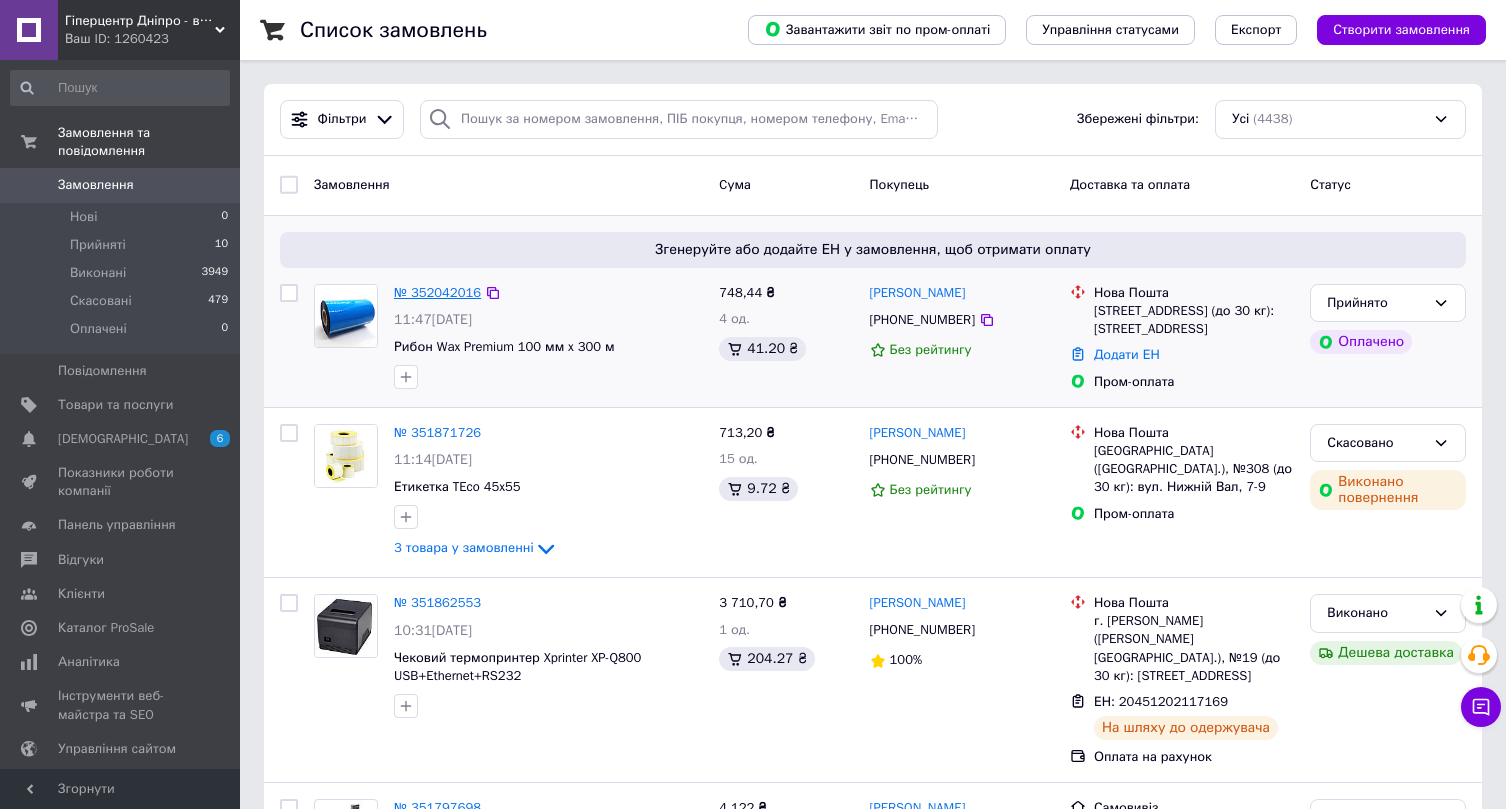 click on "№ 352042016" at bounding box center (437, 292) 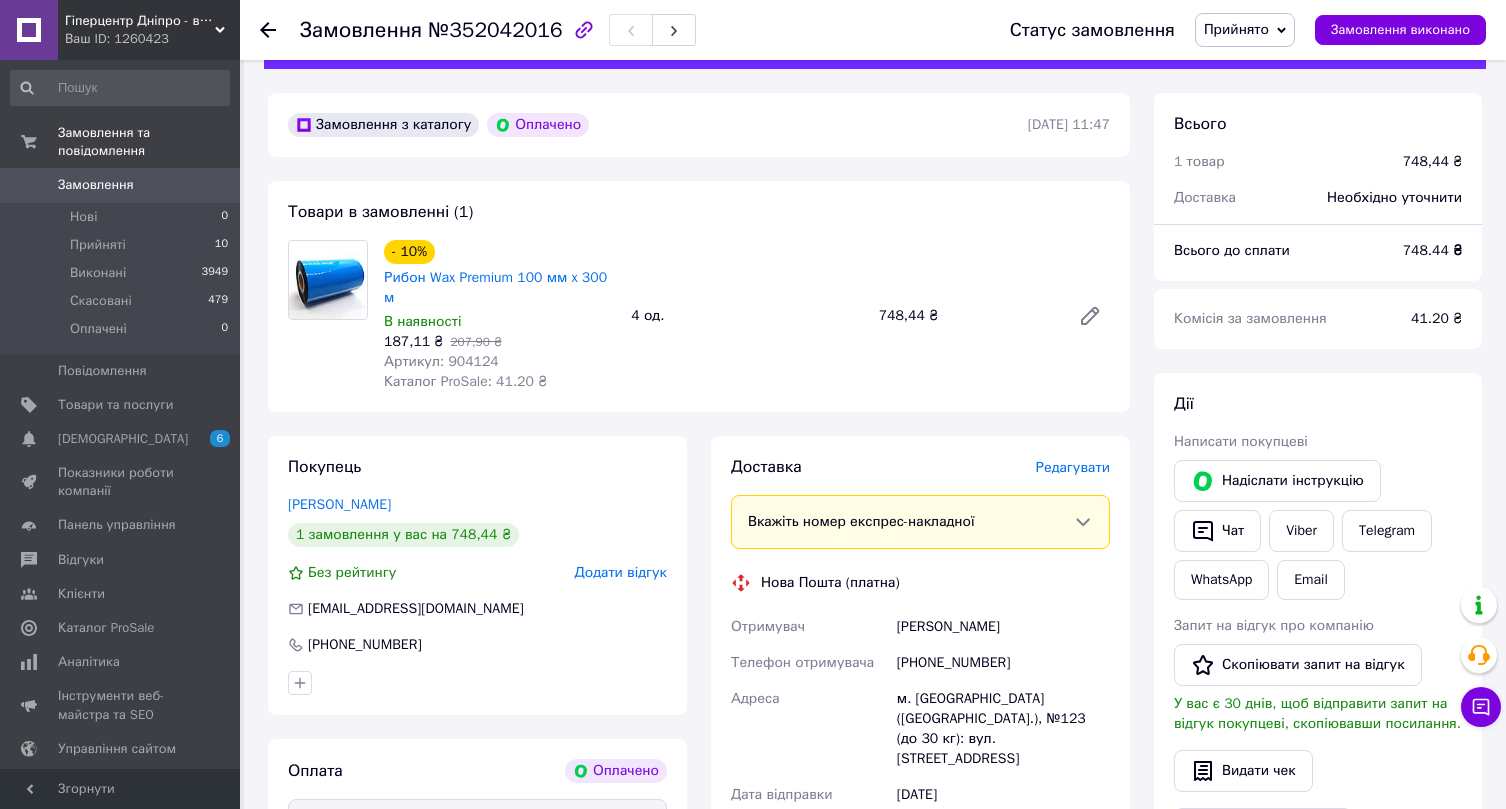 scroll, scrollTop: 74, scrollLeft: 0, axis: vertical 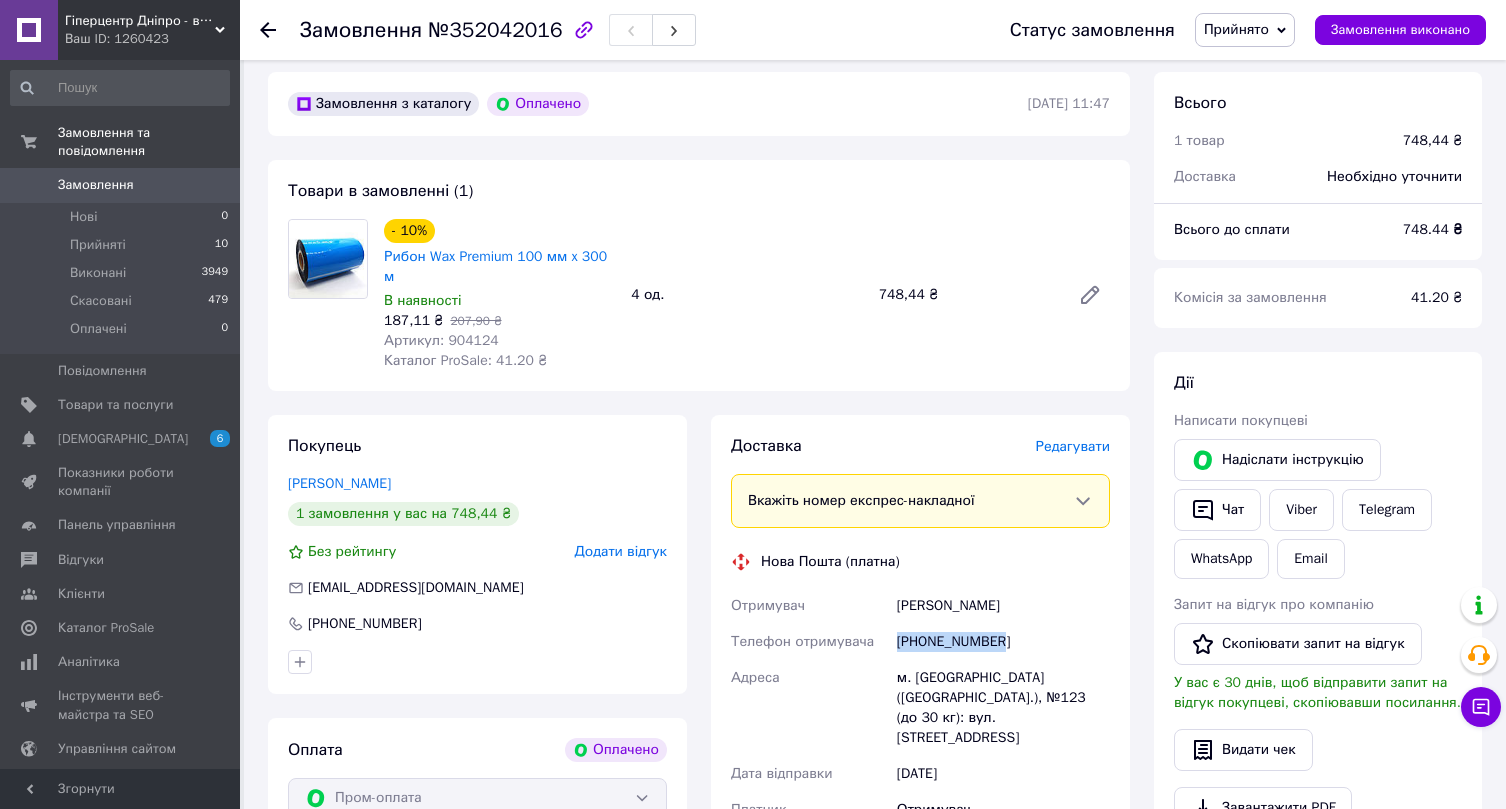 drag, startPoint x: 900, startPoint y: 647, endPoint x: 1017, endPoint y: 644, distance: 117.03845 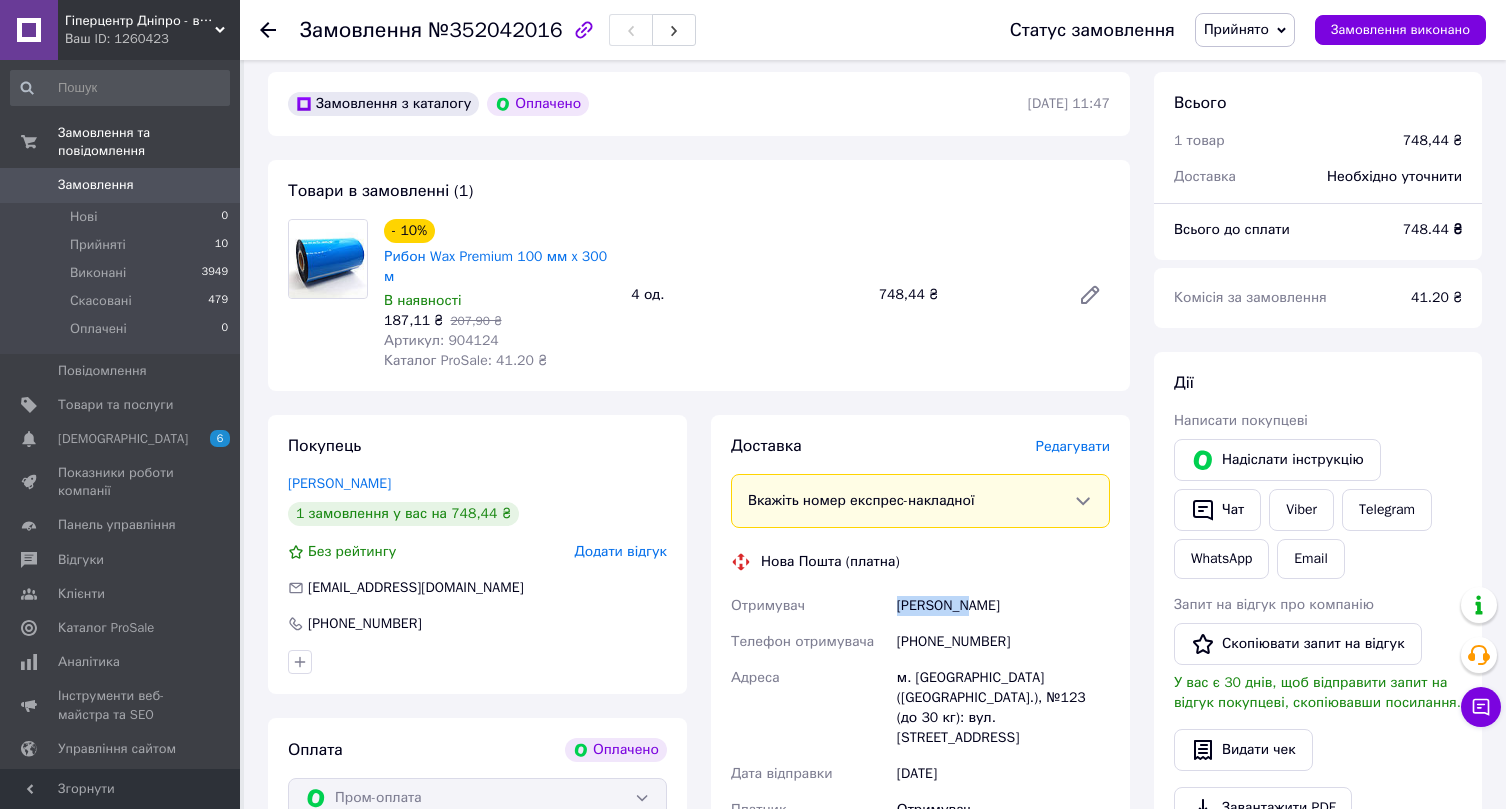 drag, startPoint x: 969, startPoint y: 606, endPoint x: 895, endPoint y: 604, distance: 74.02702 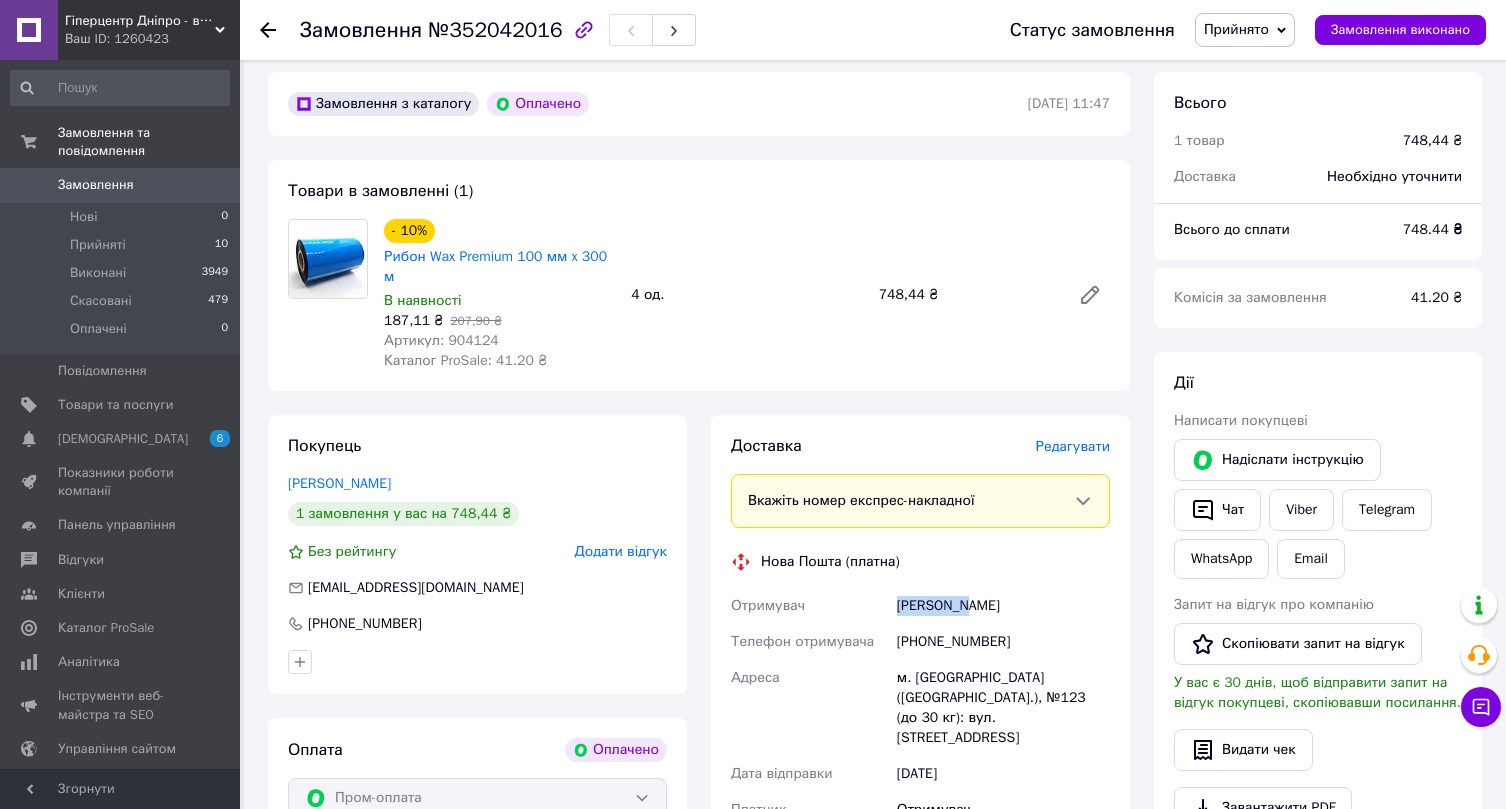 scroll, scrollTop: 112, scrollLeft: 0, axis: vertical 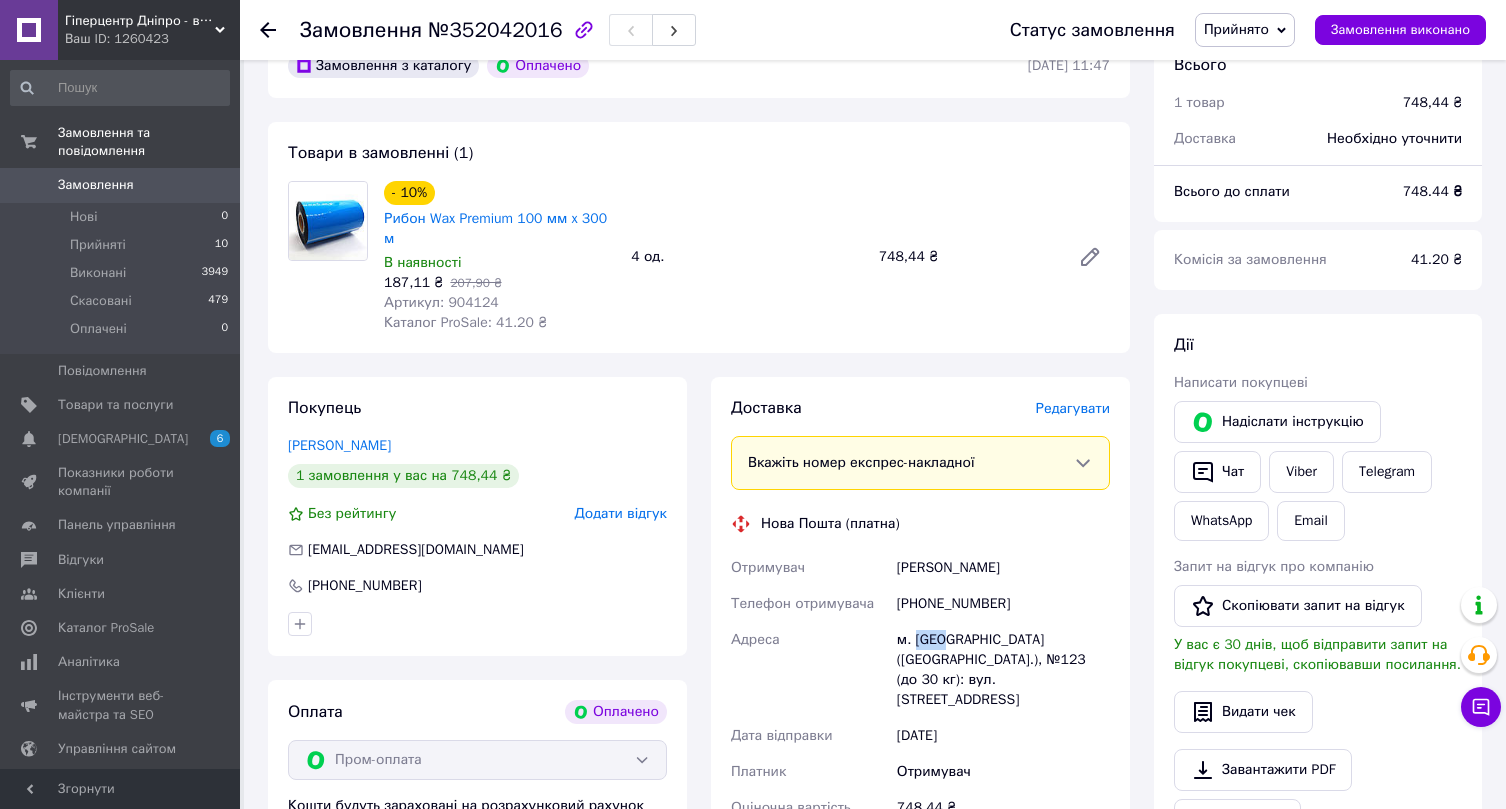 drag, startPoint x: 915, startPoint y: 639, endPoint x: 944, endPoint y: 637, distance: 29.068884 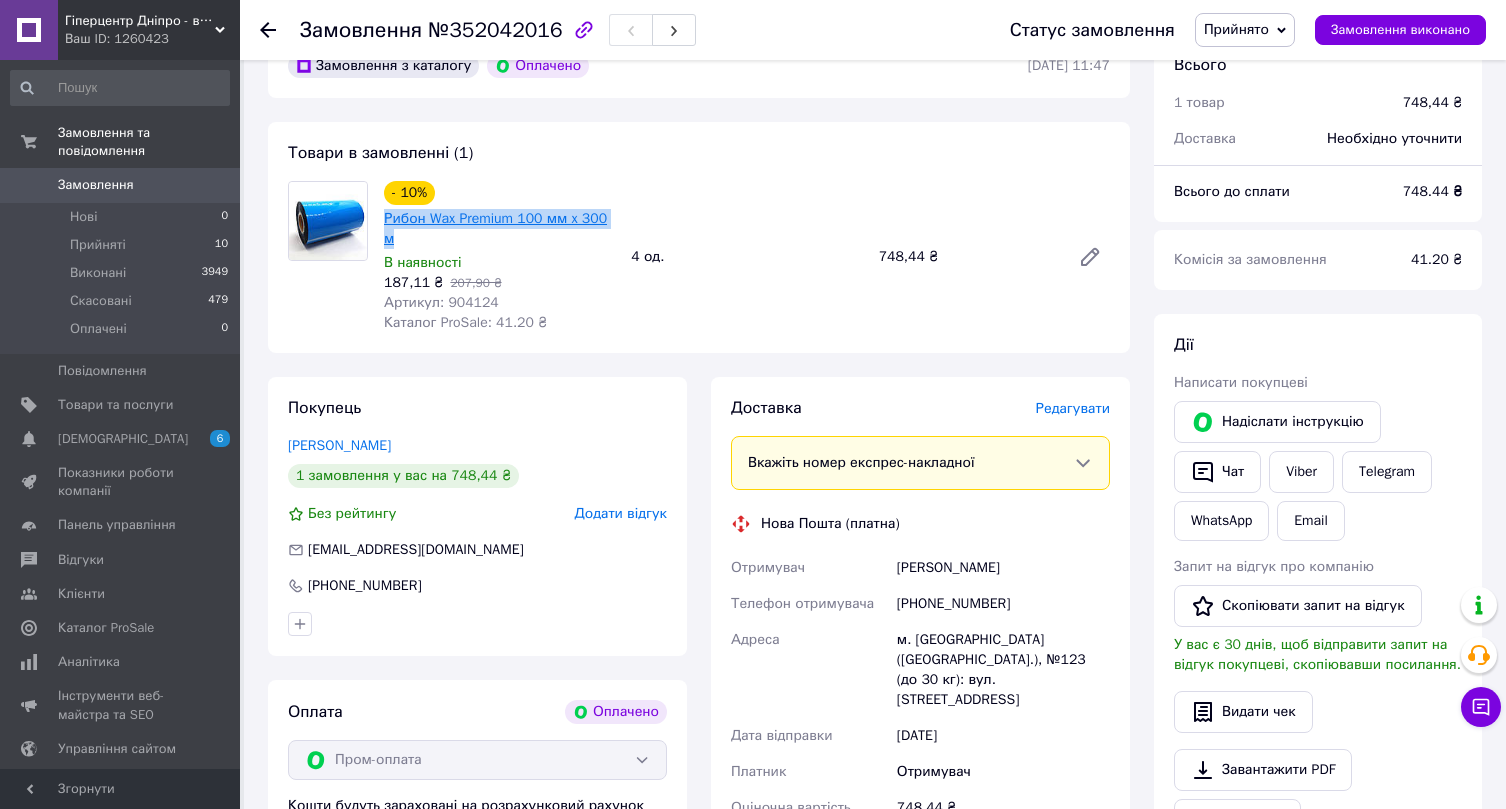 drag, startPoint x: 412, startPoint y: 232, endPoint x: 386, endPoint y: 218, distance: 29.529646 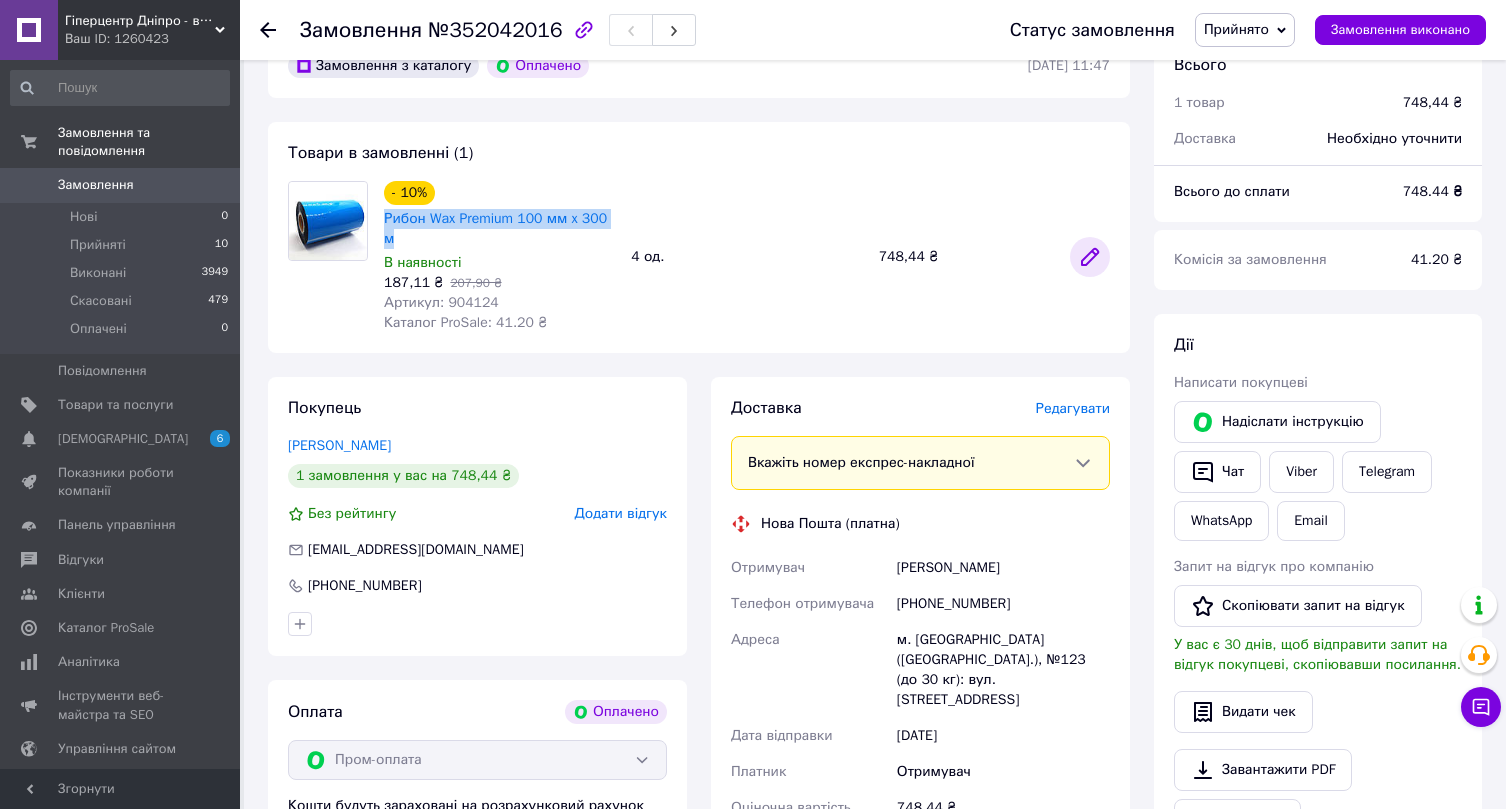 scroll, scrollTop: 0, scrollLeft: 0, axis: both 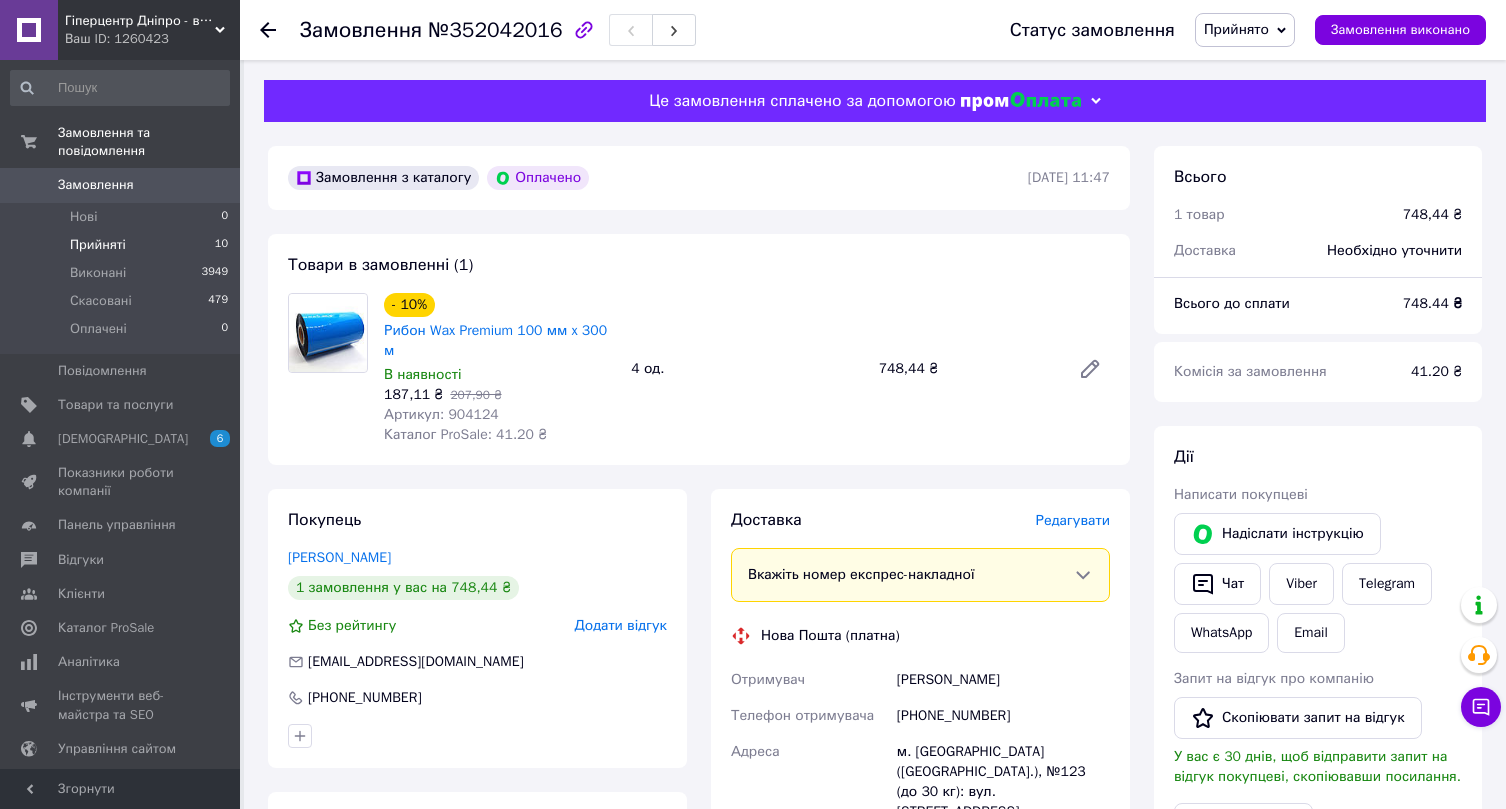 click on "Прийняті 10" at bounding box center [120, 245] 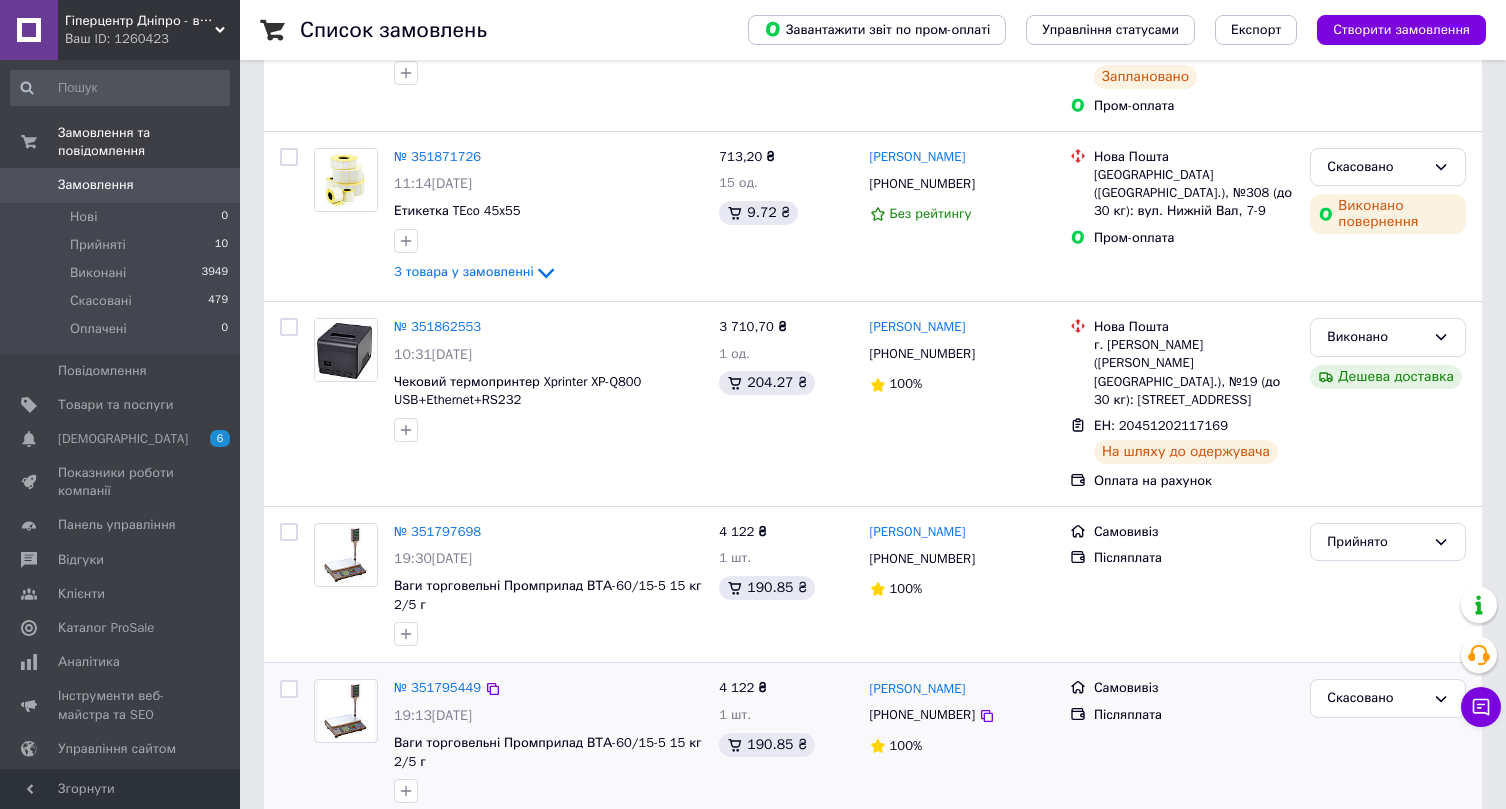 scroll, scrollTop: 310, scrollLeft: 0, axis: vertical 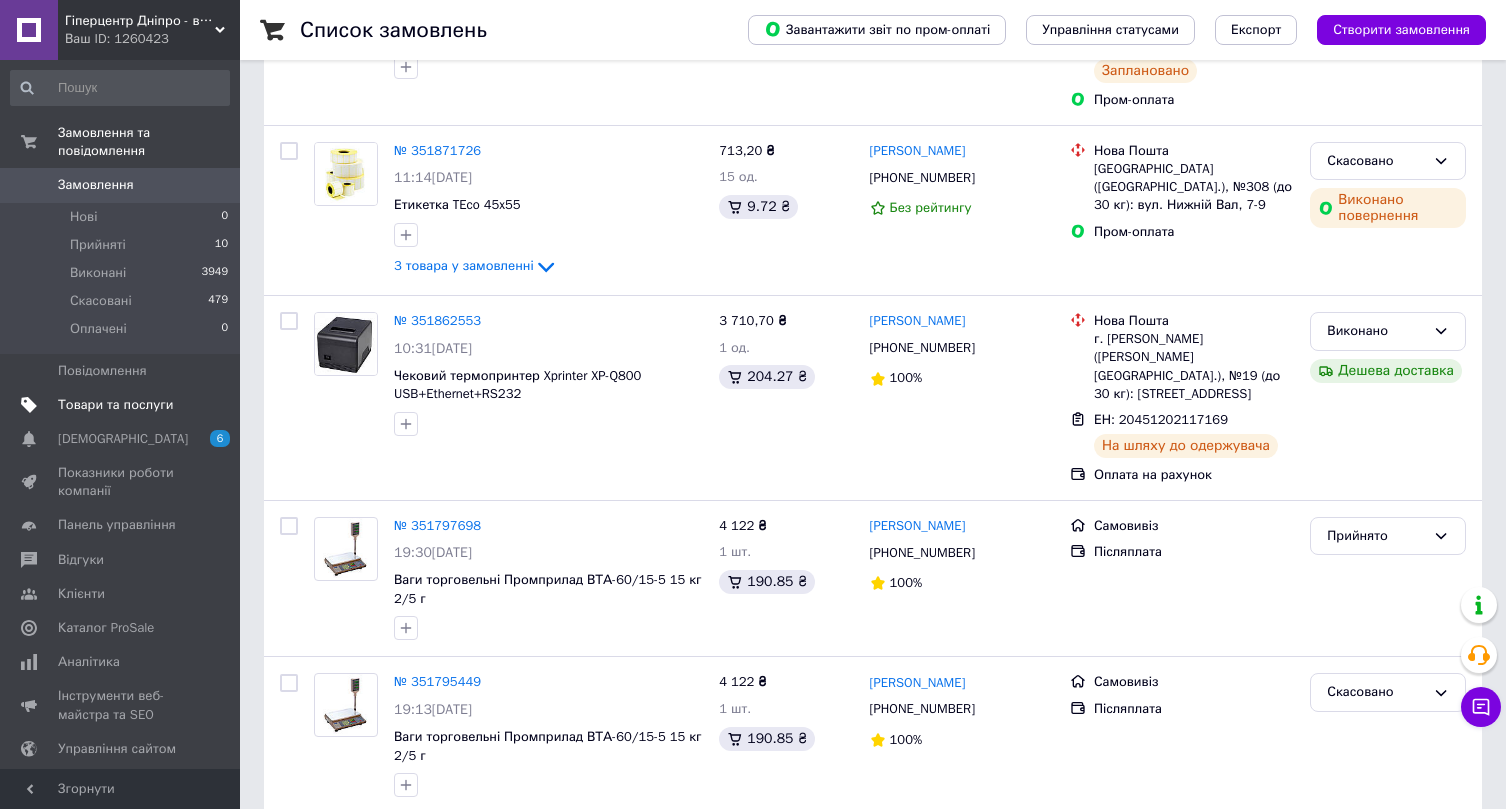 click on "Товари та послуги" at bounding box center [115, 405] 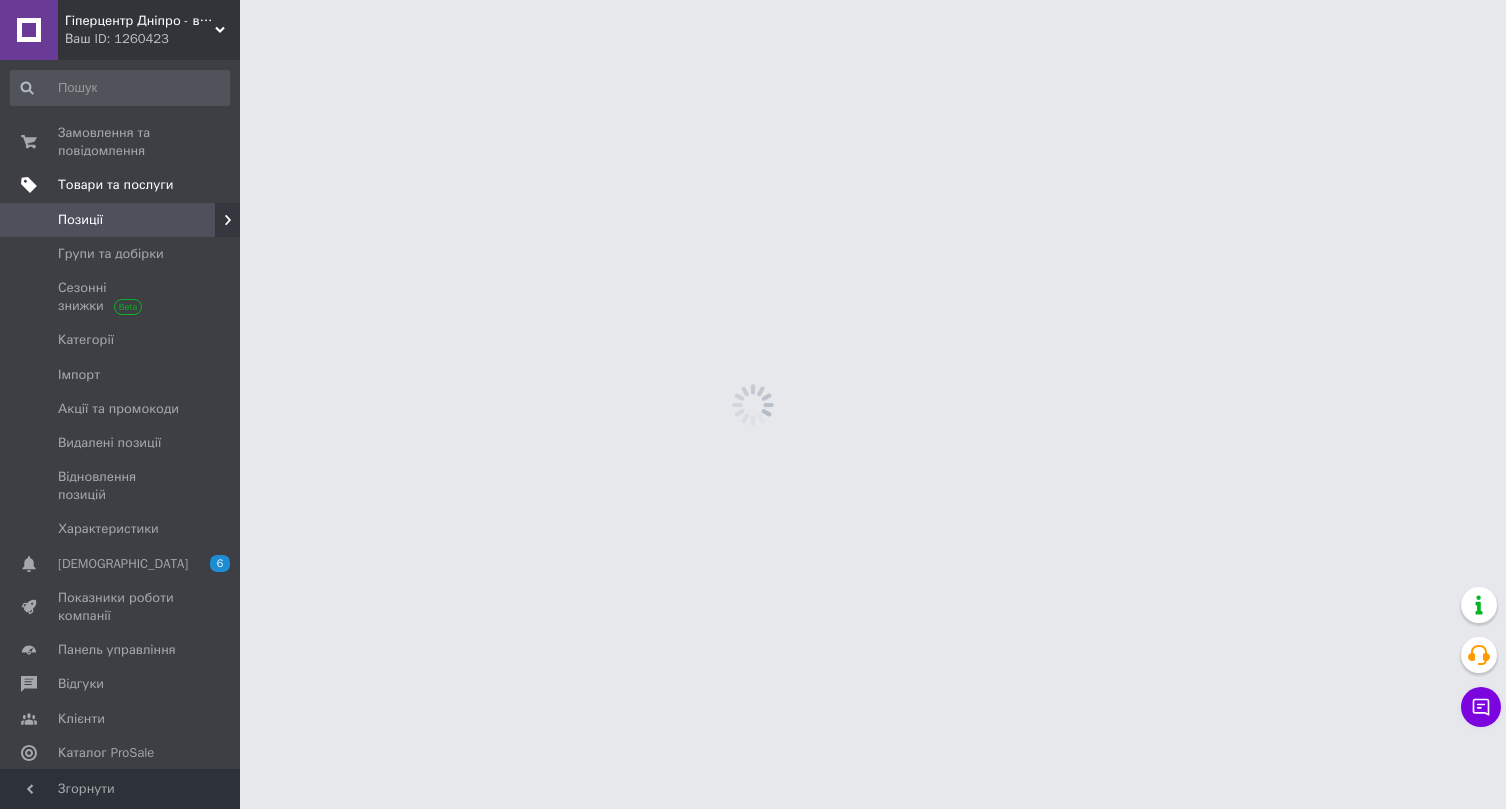 scroll, scrollTop: 0, scrollLeft: 0, axis: both 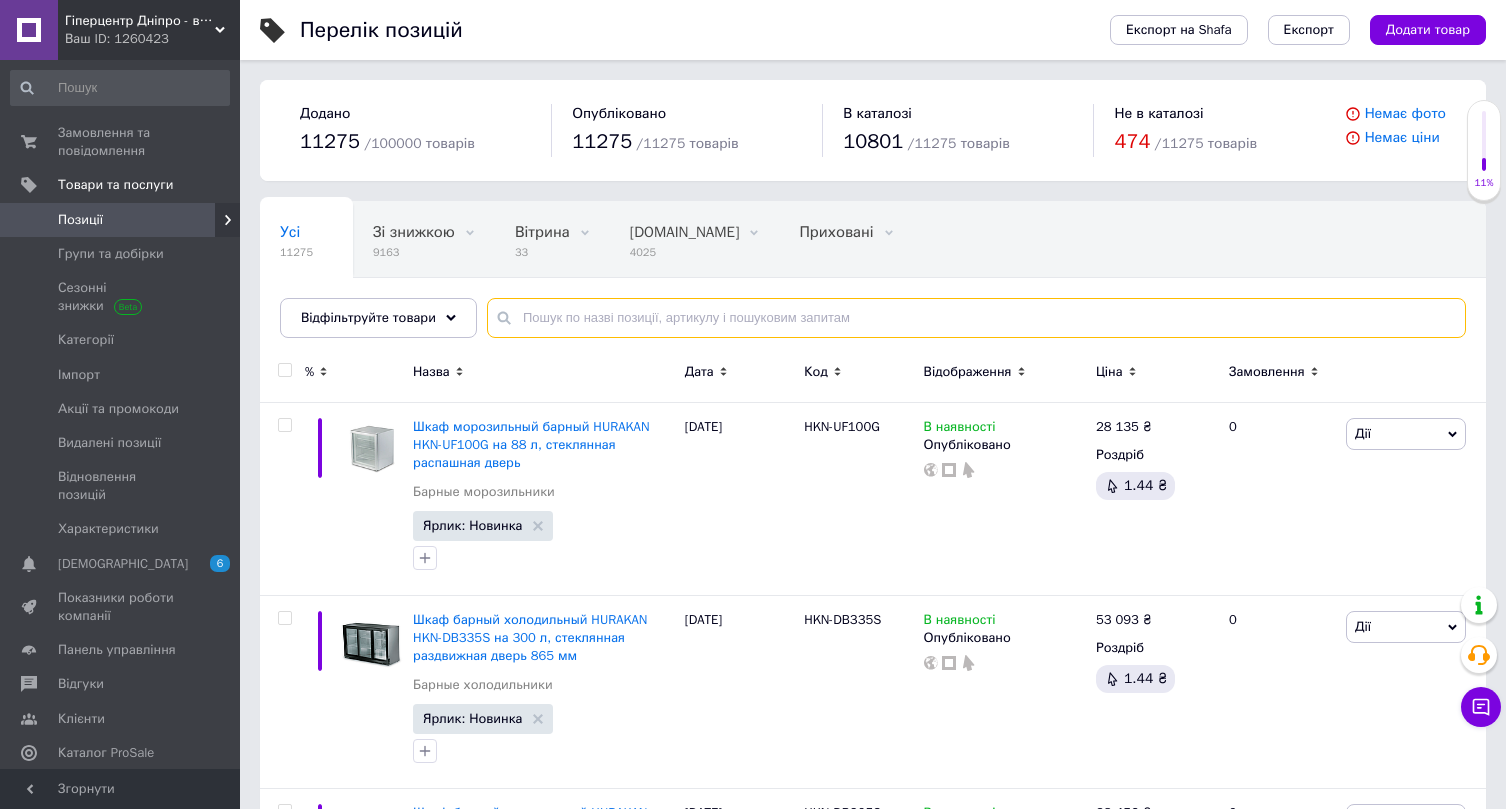click at bounding box center (976, 318) 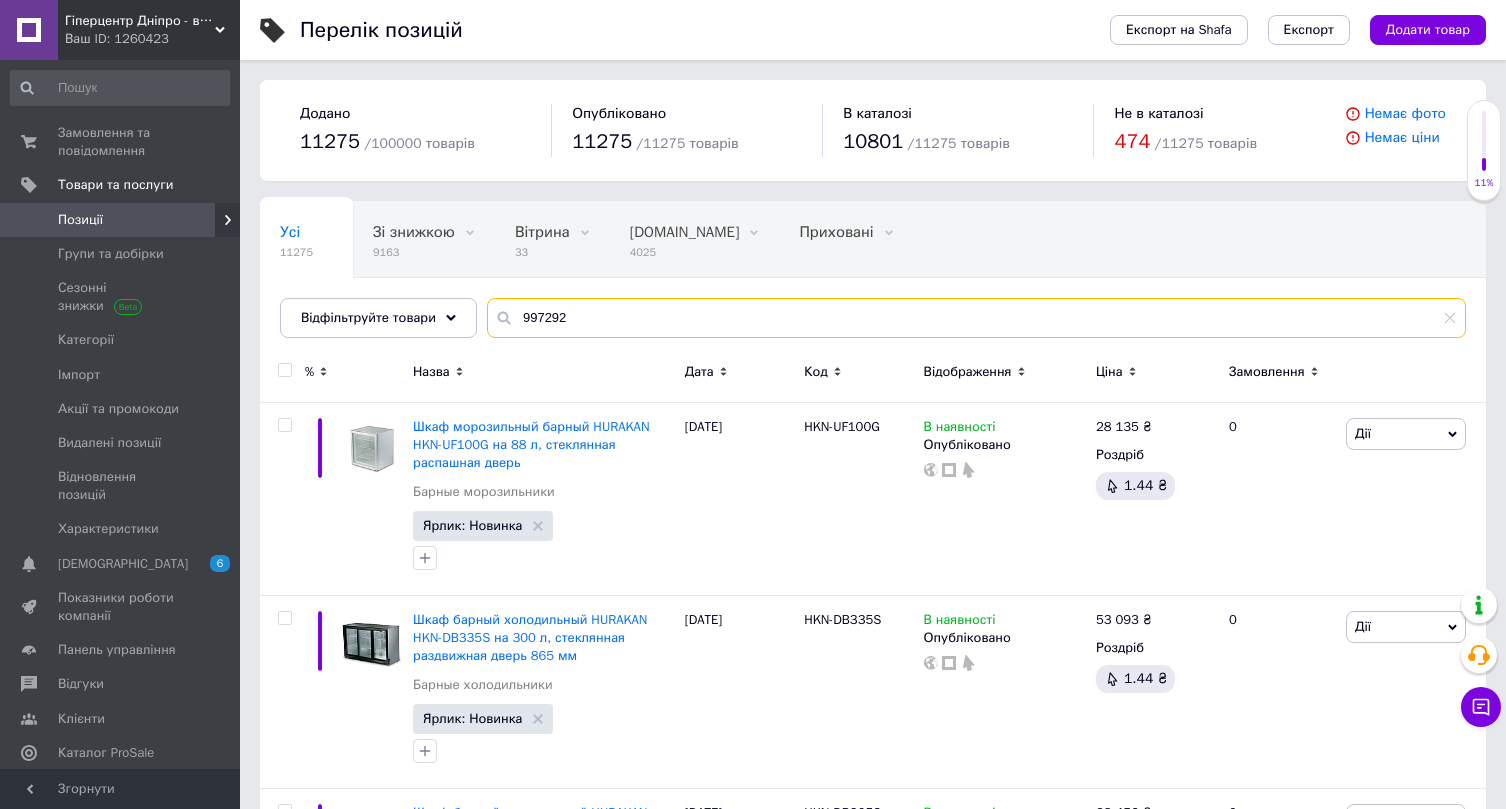 type on "997292" 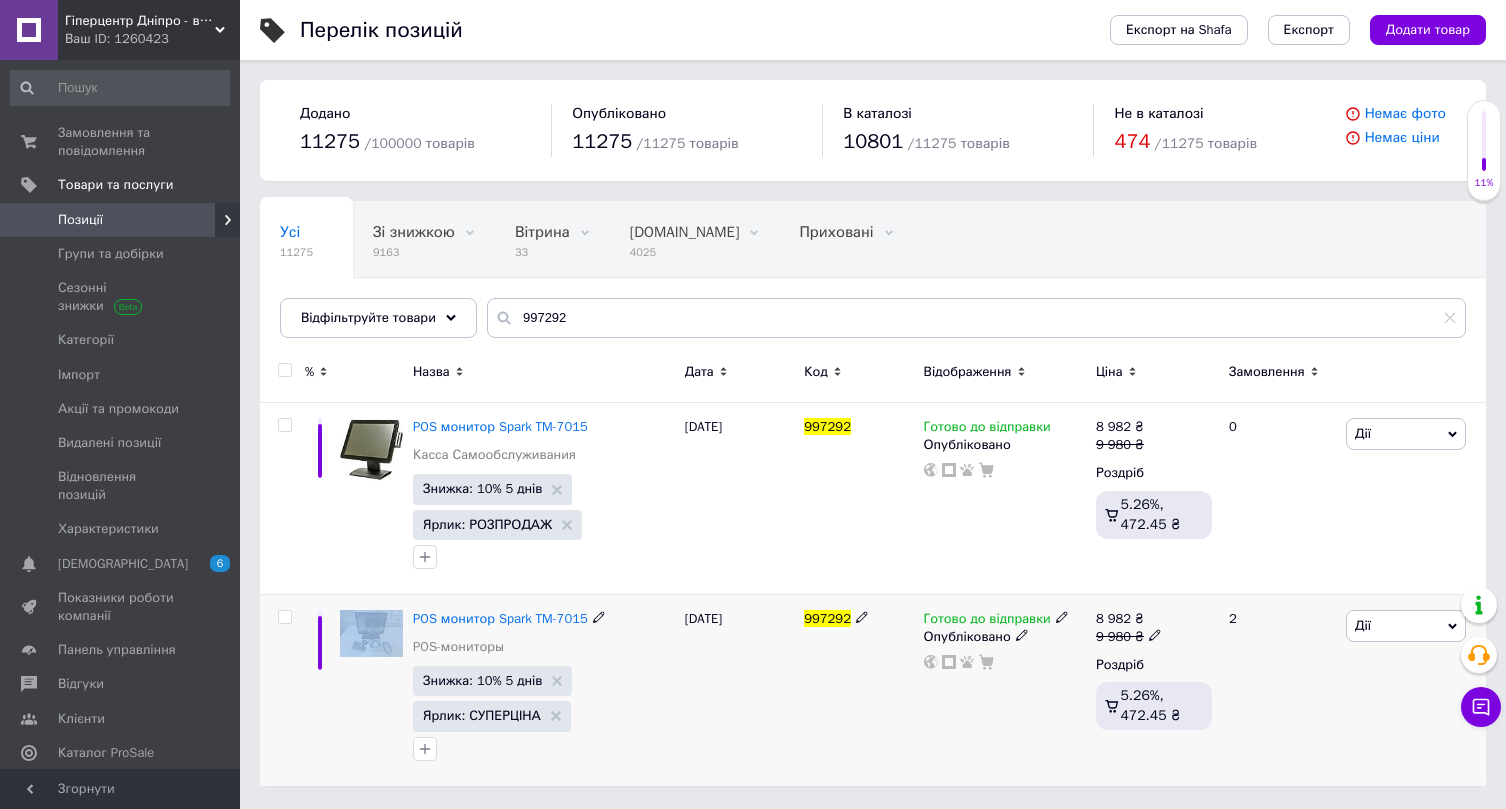 drag, startPoint x: 408, startPoint y: 619, endPoint x: 598, endPoint y: 617, distance: 190.01053 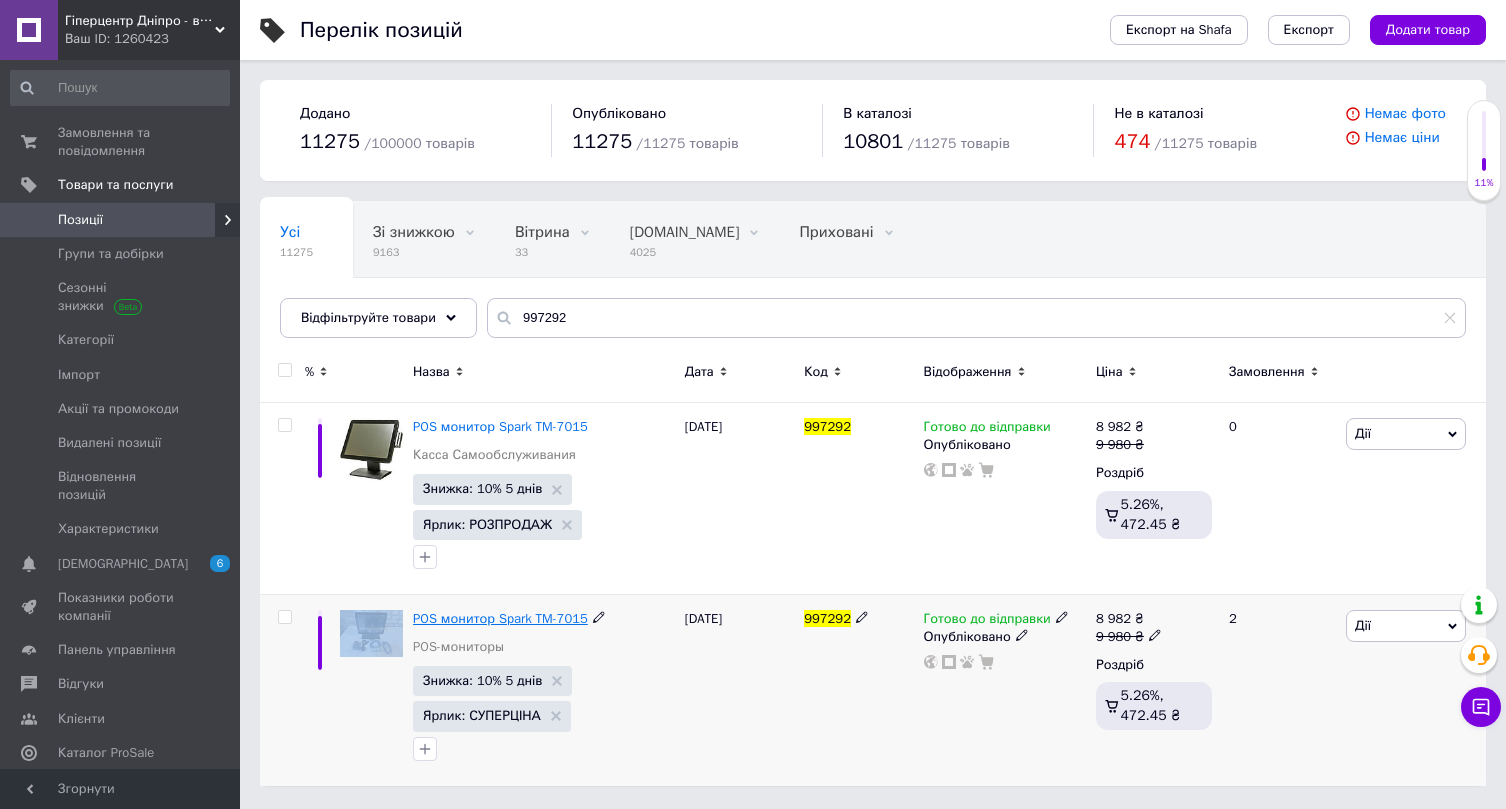 click on "POS монитор Spark TM-7015" at bounding box center (500, 618) 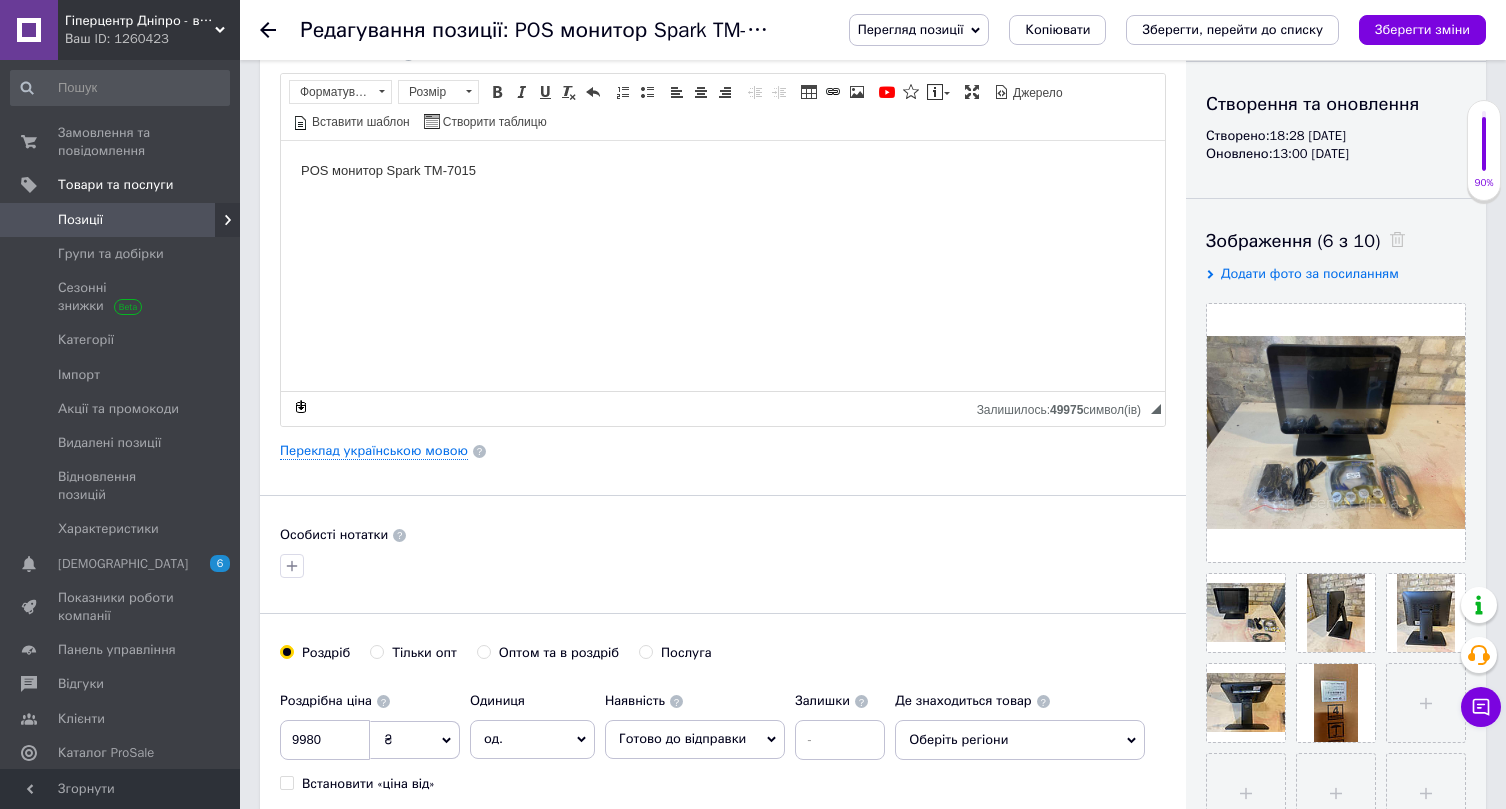 scroll, scrollTop: 195, scrollLeft: 0, axis: vertical 